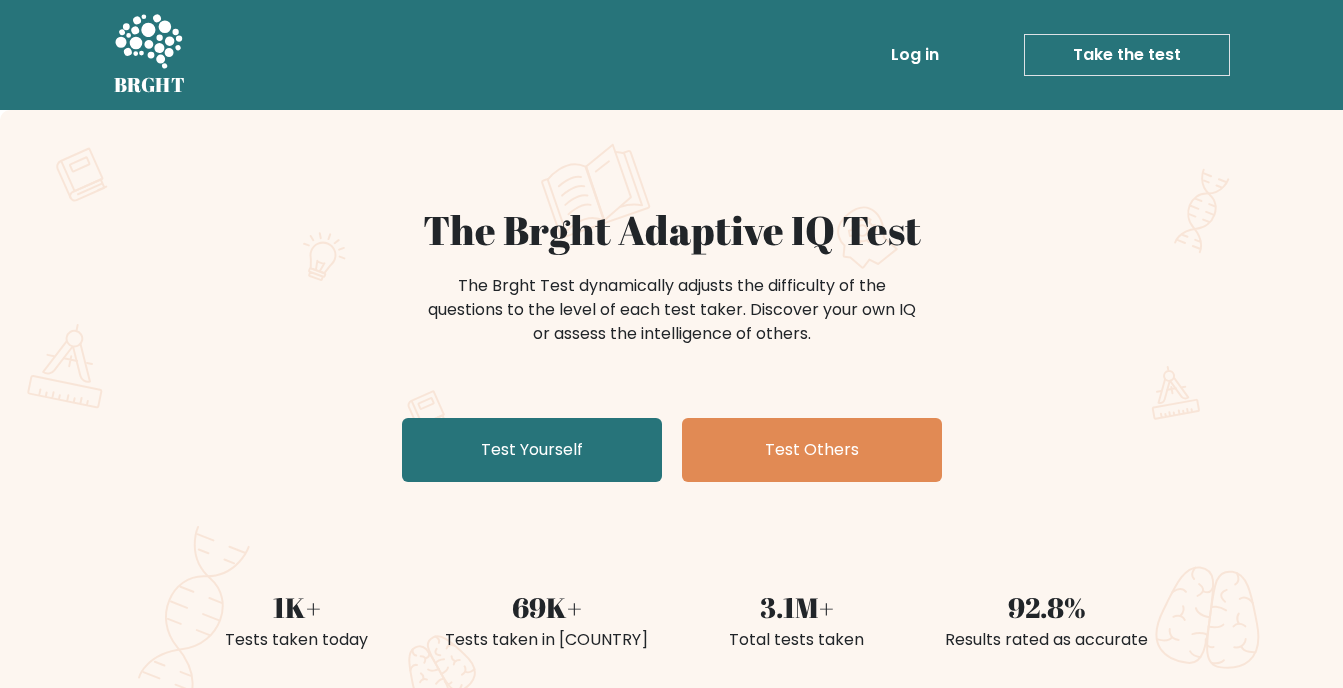 scroll, scrollTop: 0, scrollLeft: 0, axis: both 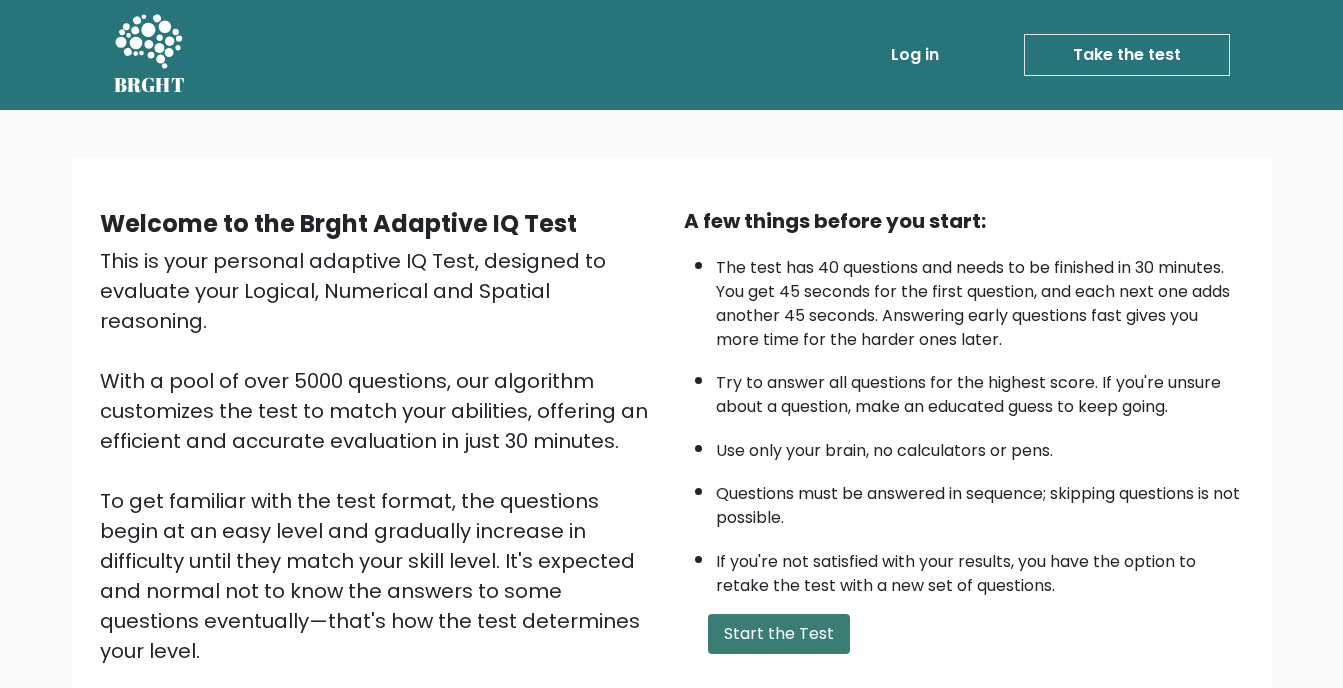 click on "Start the Test" at bounding box center (779, 634) 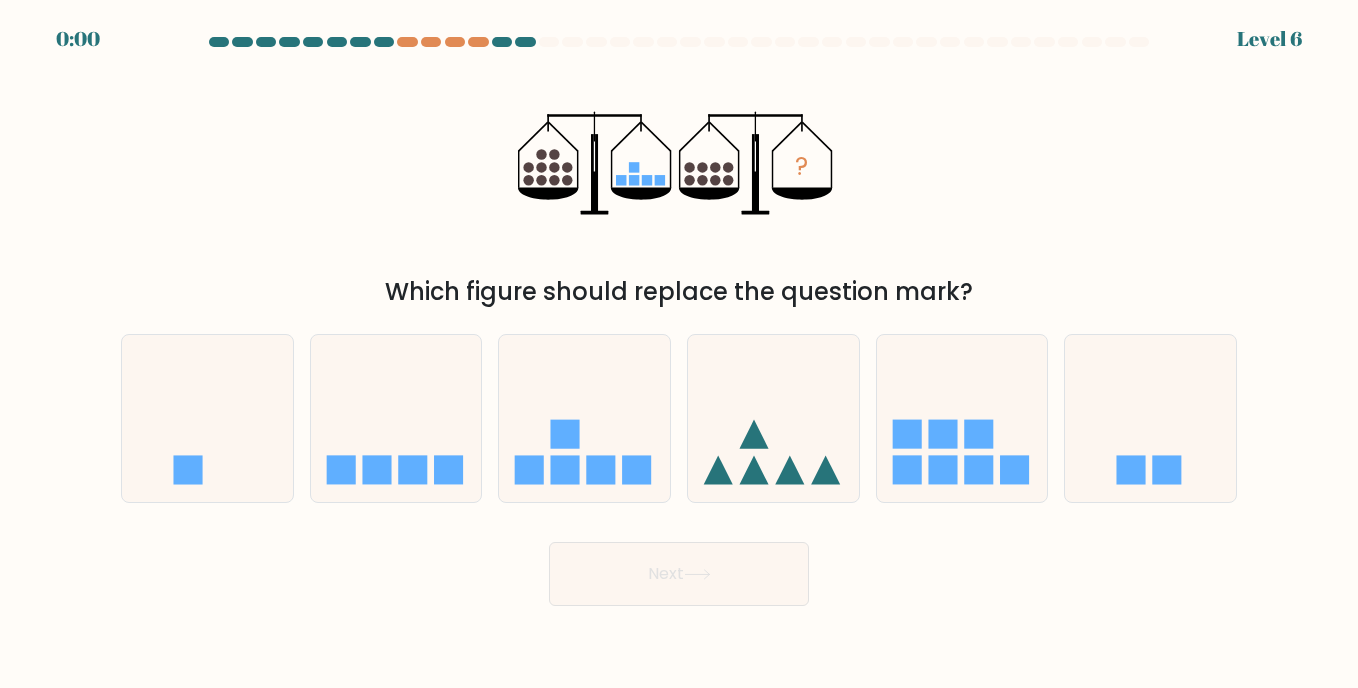 scroll, scrollTop: 0, scrollLeft: 0, axis: both 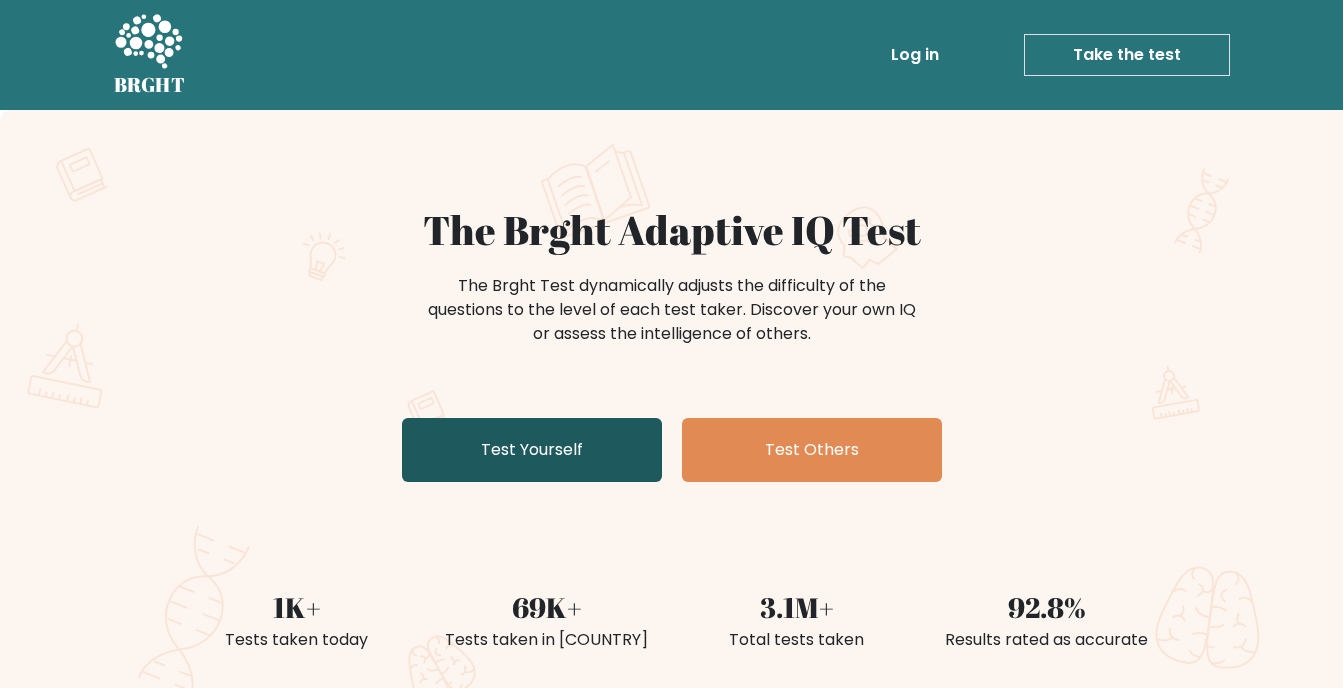 click on "Test Yourself" at bounding box center (532, 450) 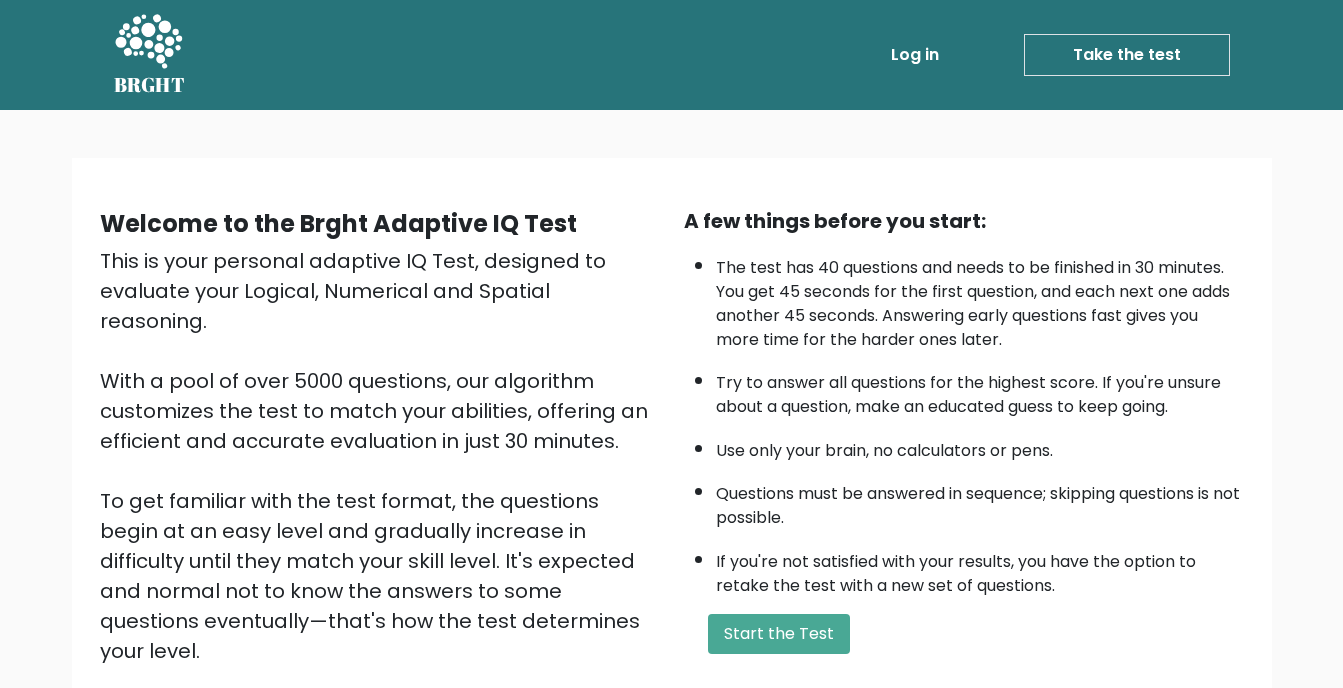 scroll, scrollTop: 0, scrollLeft: 0, axis: both 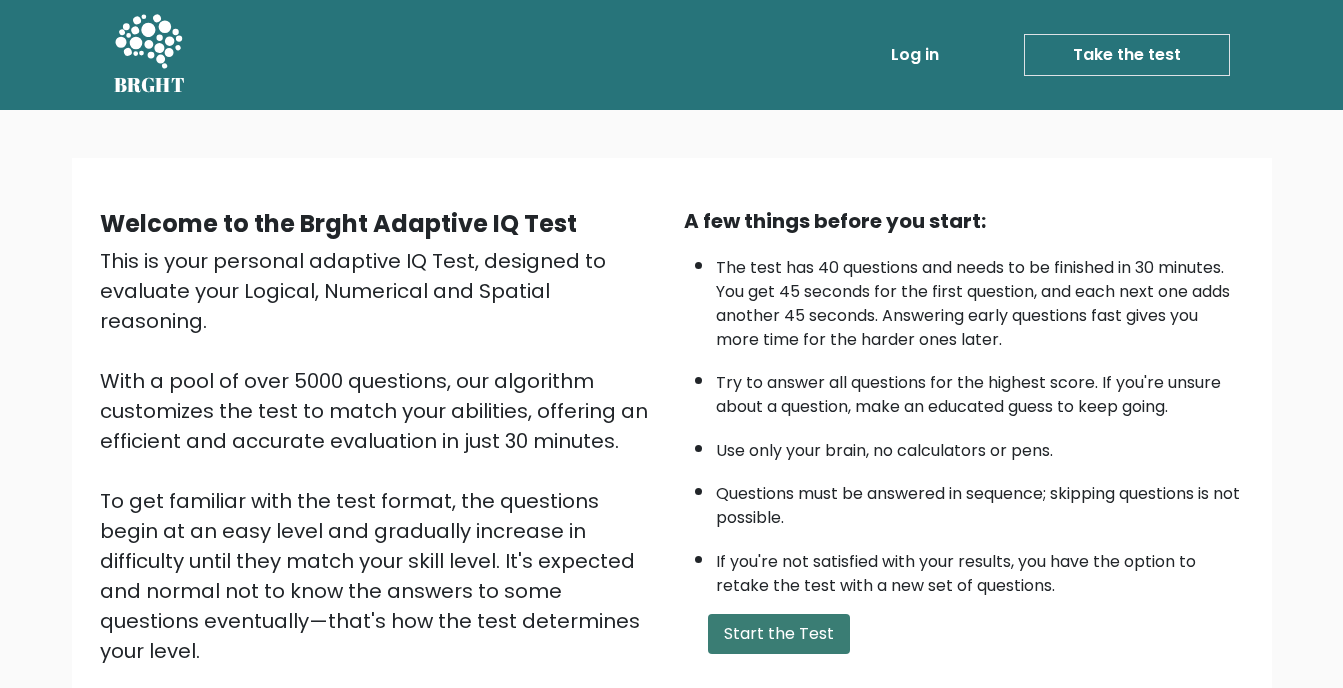 click on "Start the Test" at bounding box center (779, 634) 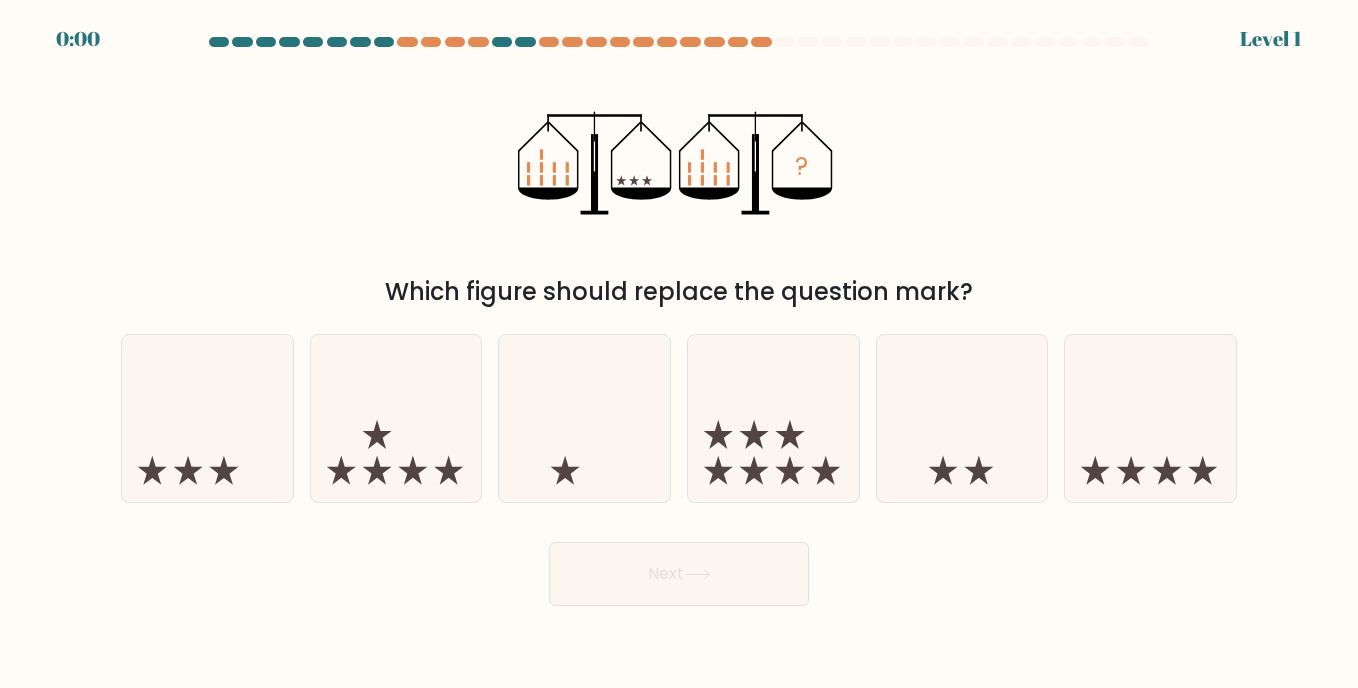 scroll, scrollTop: 0, scrollLeft: 0, axis: both 